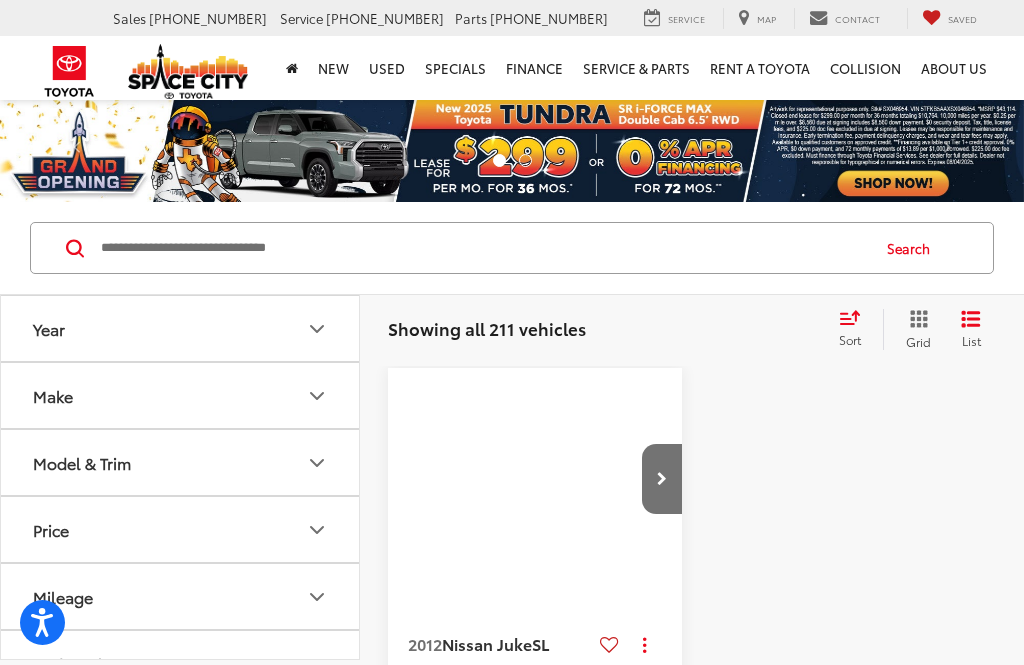 scroll, scrollTop: 0, scrollLeft: 0, axis: both 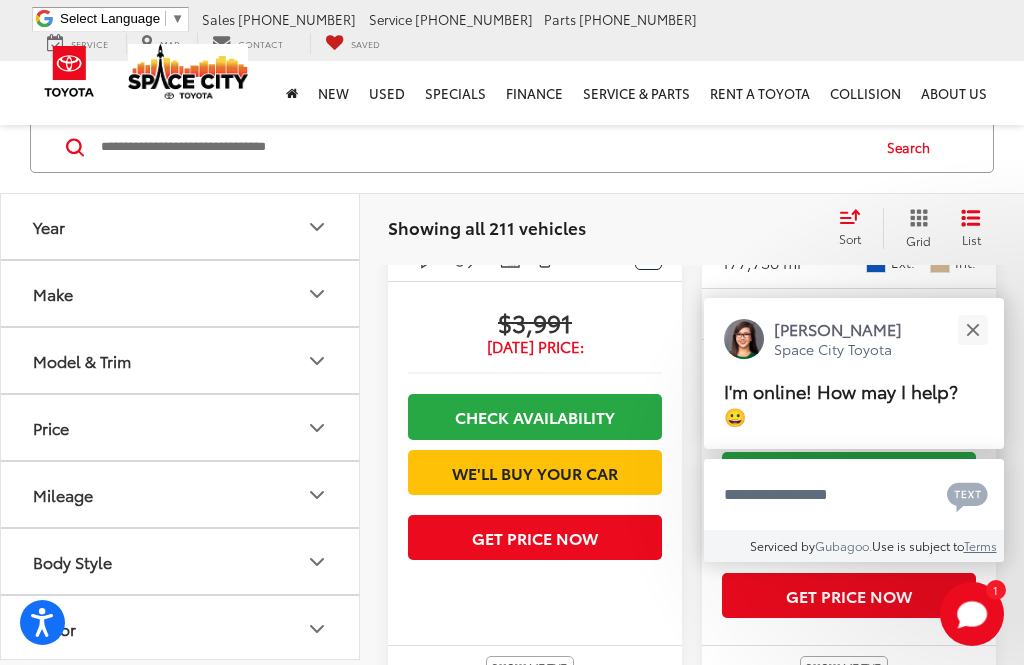 click at bounding box center [972, 329] 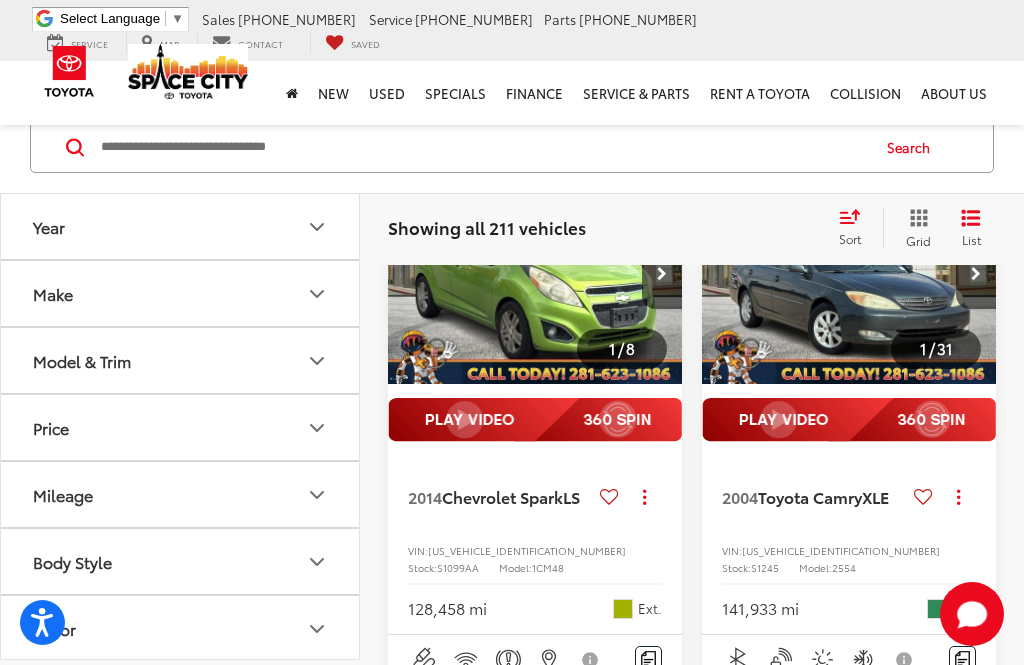 scroll, scrollTop: 1217, scrollLeft: 0, axis: vertical 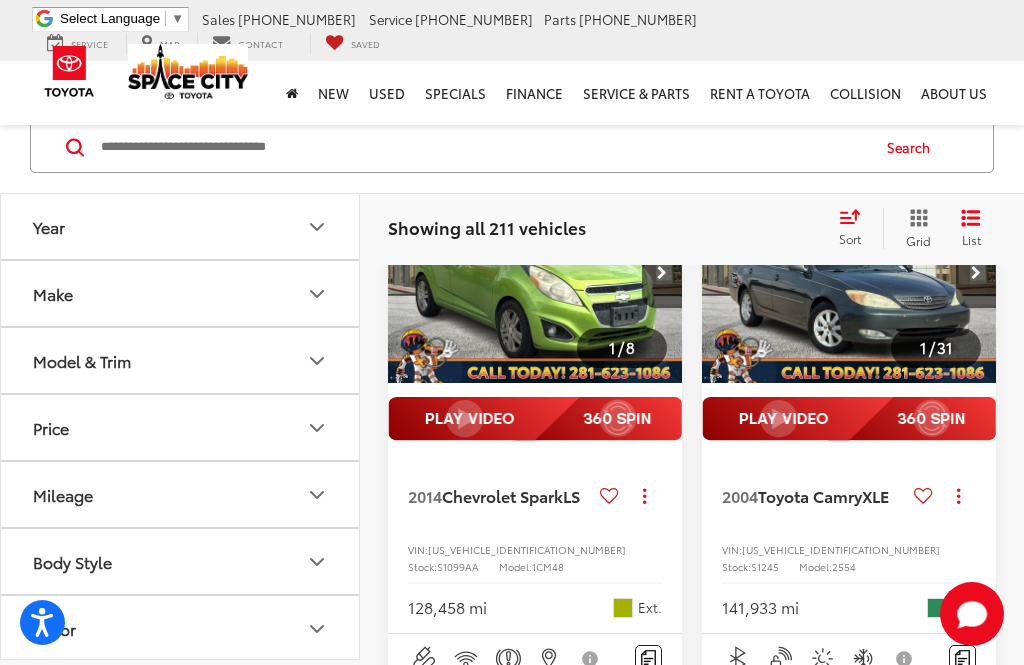 click on "Make" at bounding box center (53, 293) 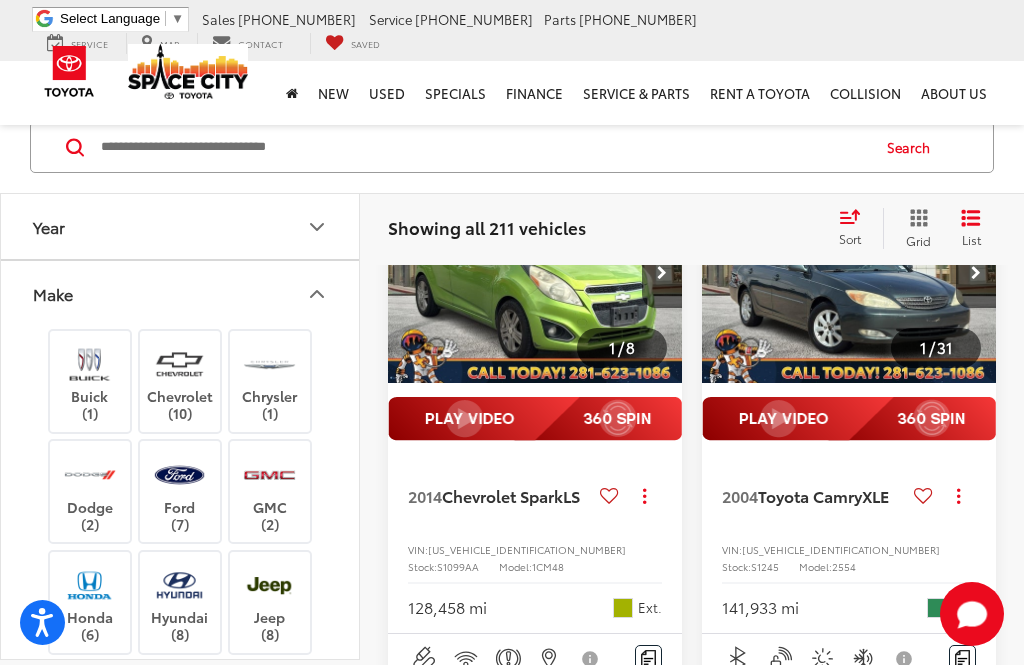 click on "Make" at bounding box center (181, 293) 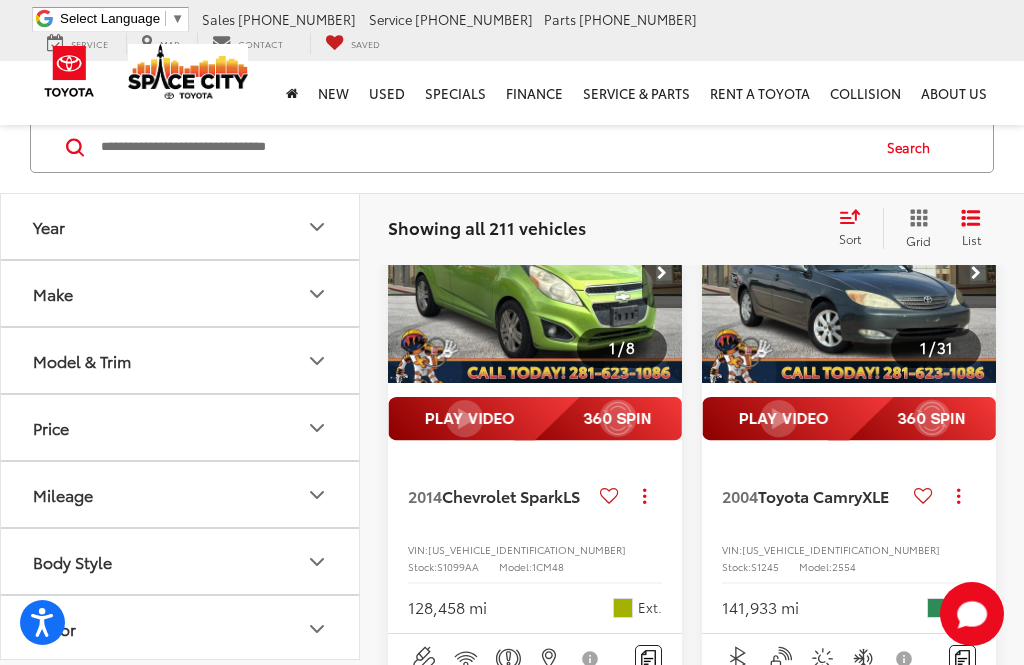 click on "Year" at bounding box center [181, 226] 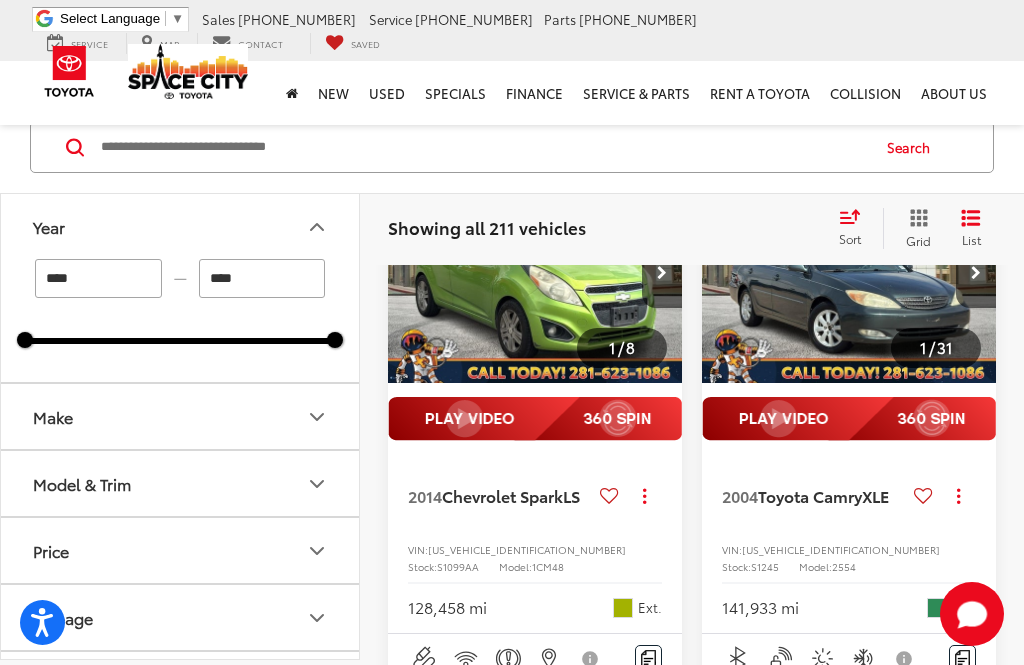 click on "Year" at bounding box center [49, 226] 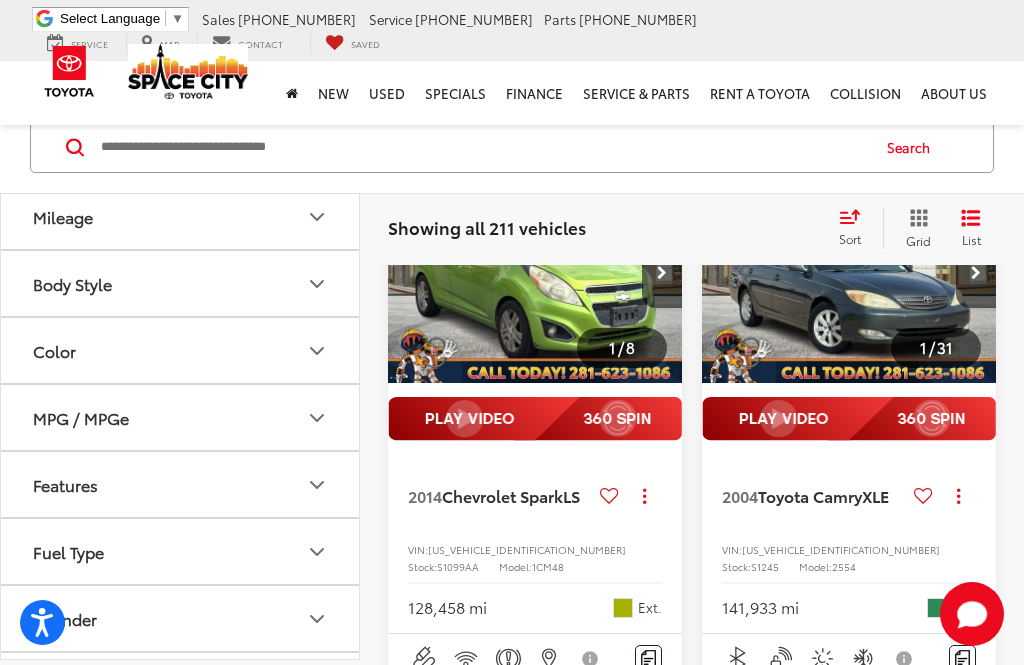scroll, scrollTop: 253, scrollLeft: 0, axis: vertical 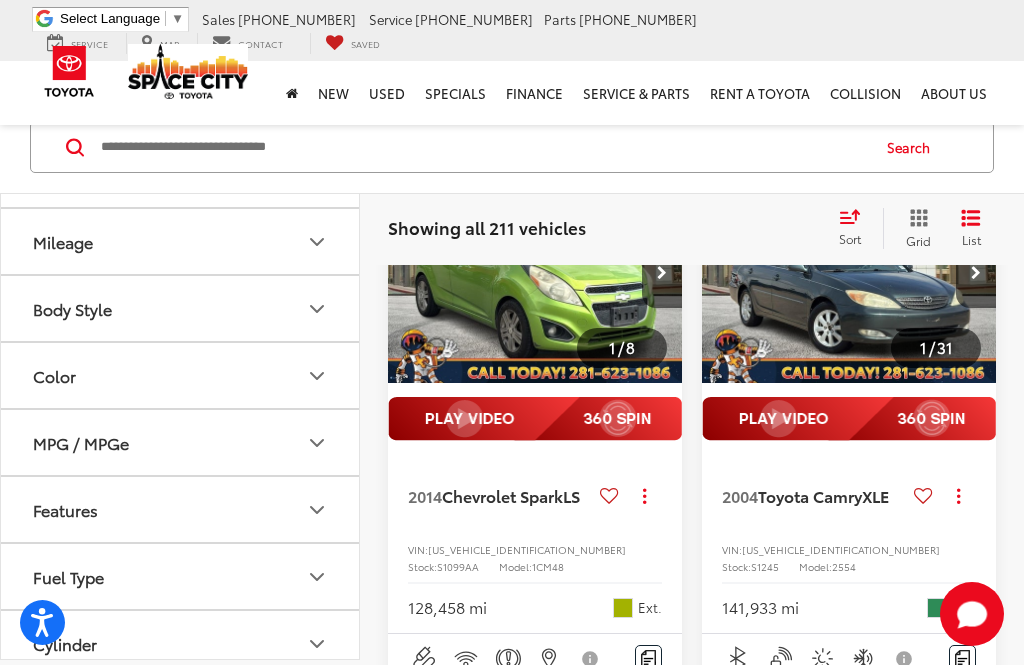 click on "Body Style" at bounding box center [181, 308] 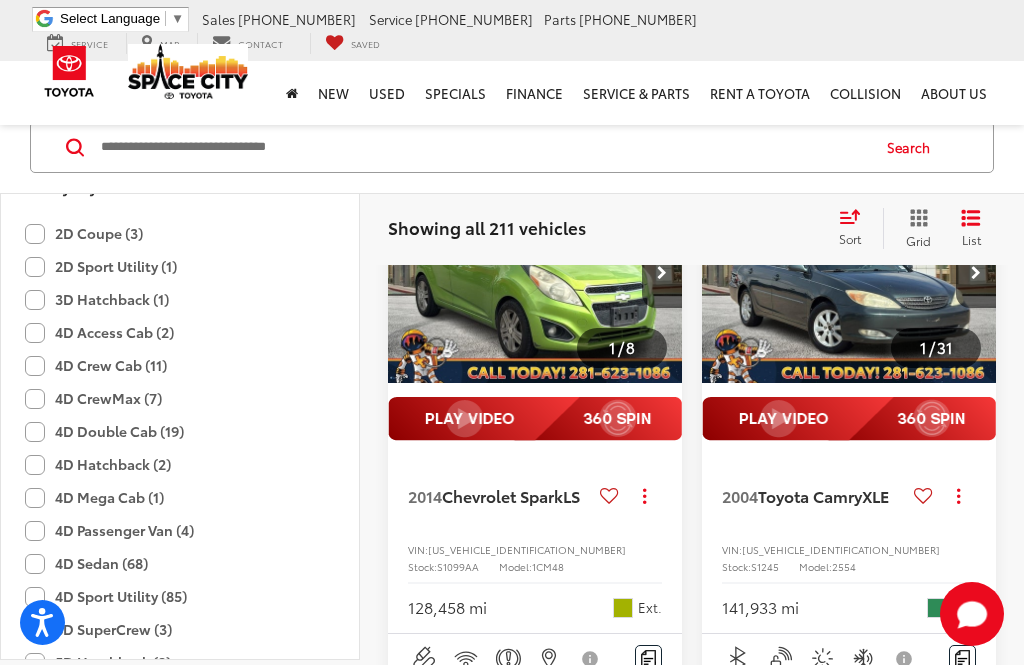 scroll, scrollTop: 305, scrollLeft: 0, axis: vertical 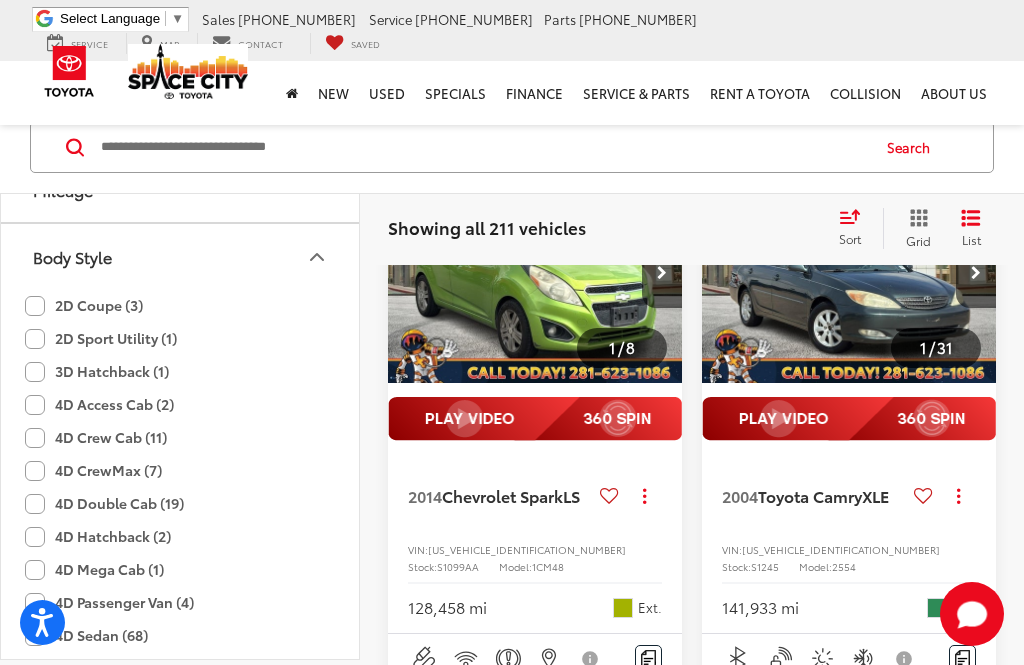 click on "Body Style" at bounding box center [72, 256] 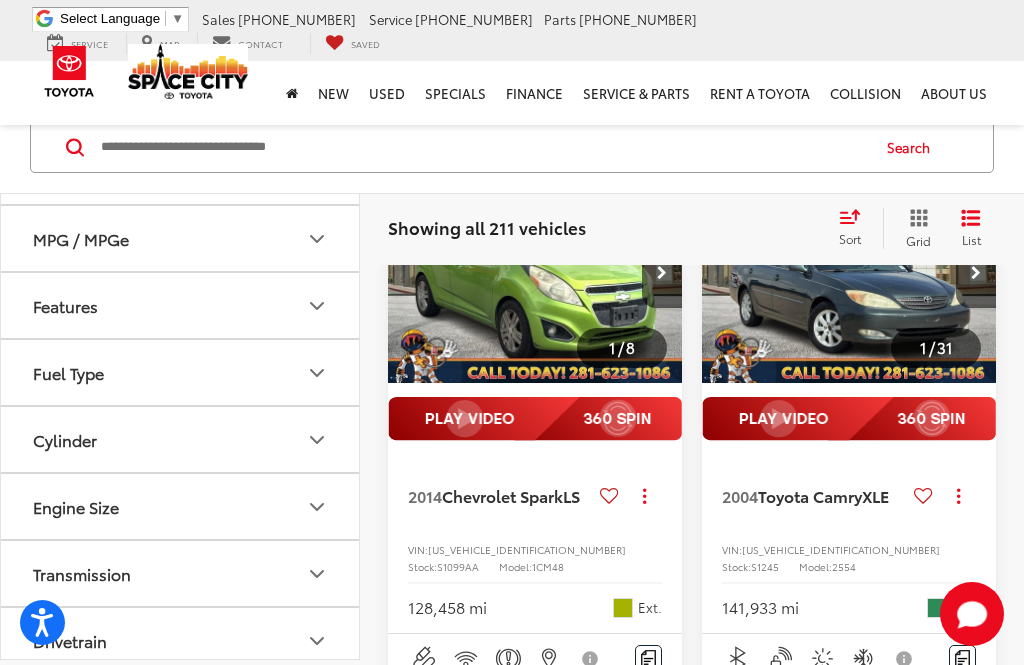 scroll, scrollTop: 439, scrollLeft: 0, axis: vertical 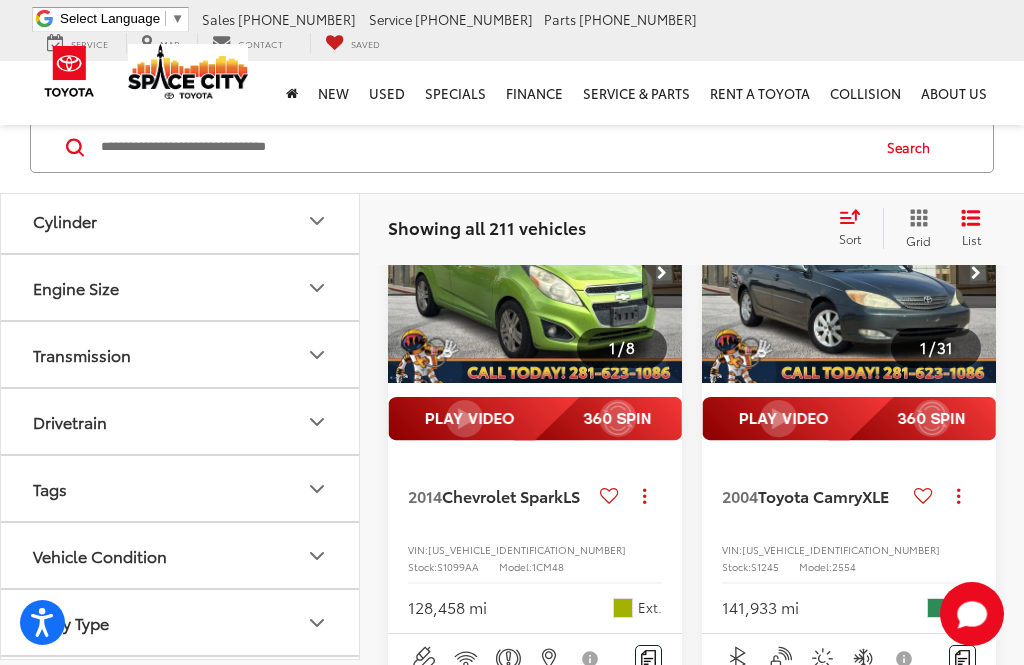 click on "Body Type" at bounding box center (181, 622) 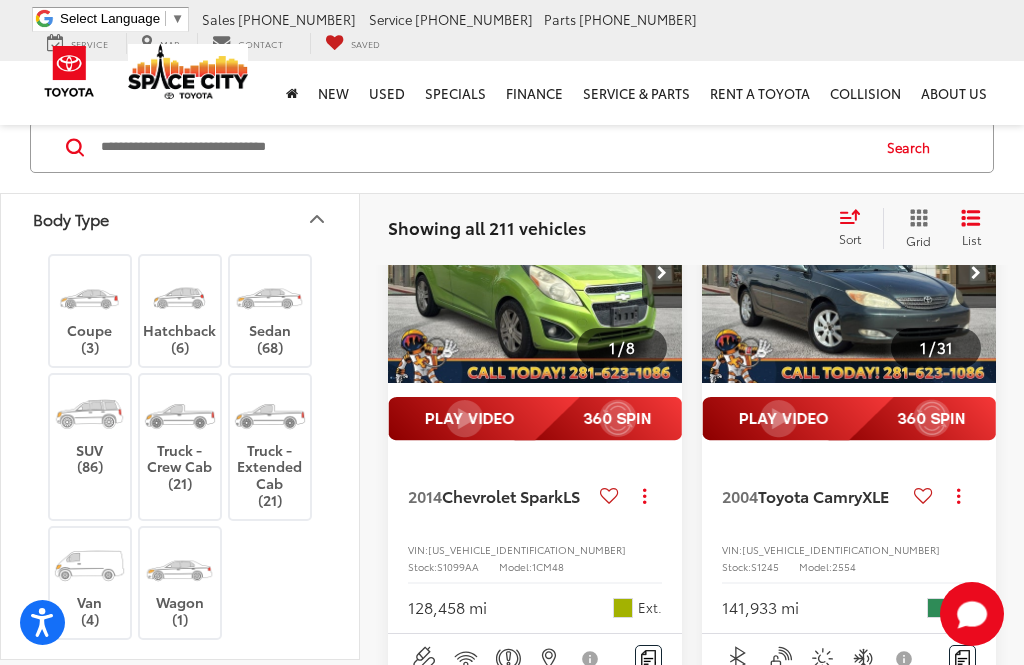 scroll, scrollTop: 1079, scrollLeft: 0, axis: vertical 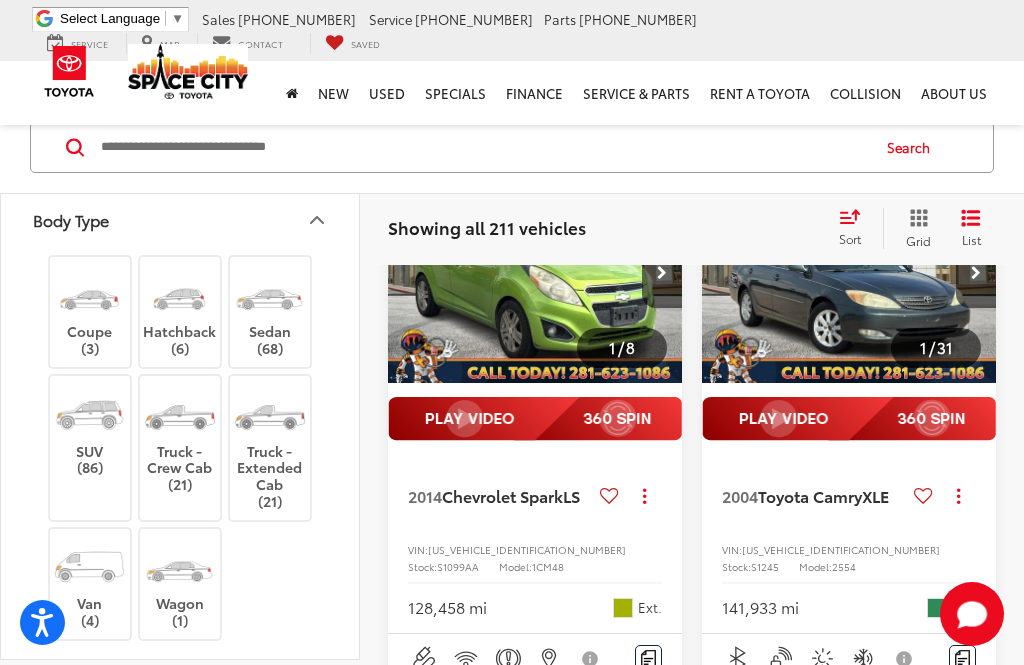 click on "Truck - Crew Cab   (21)" at bounding box center (180, 439) 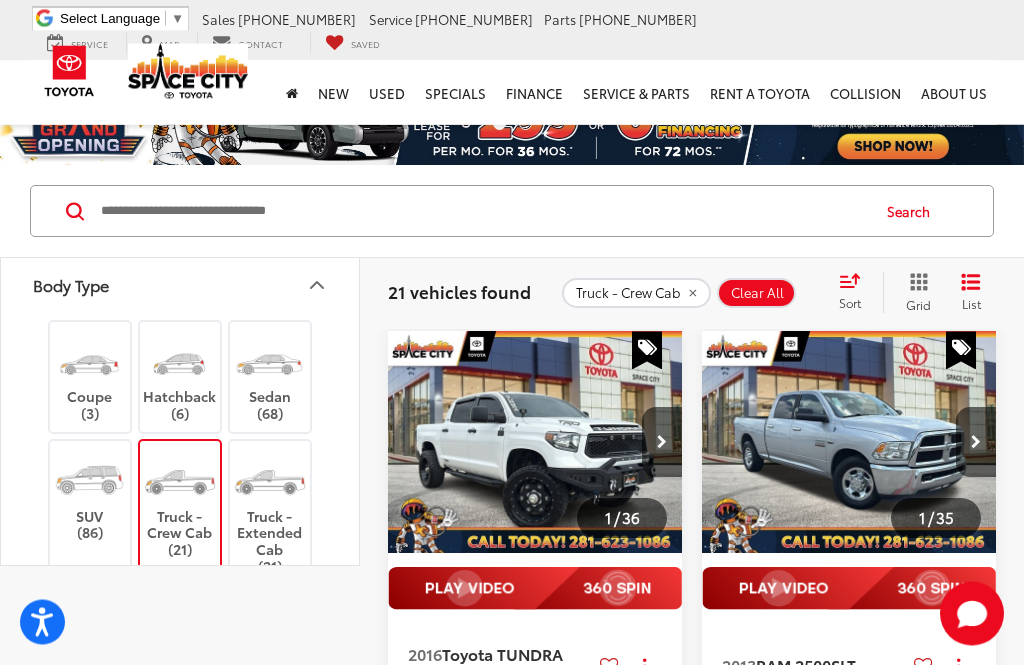 scroll, scrollTop: 0, scrollLeft: 0, axis: both 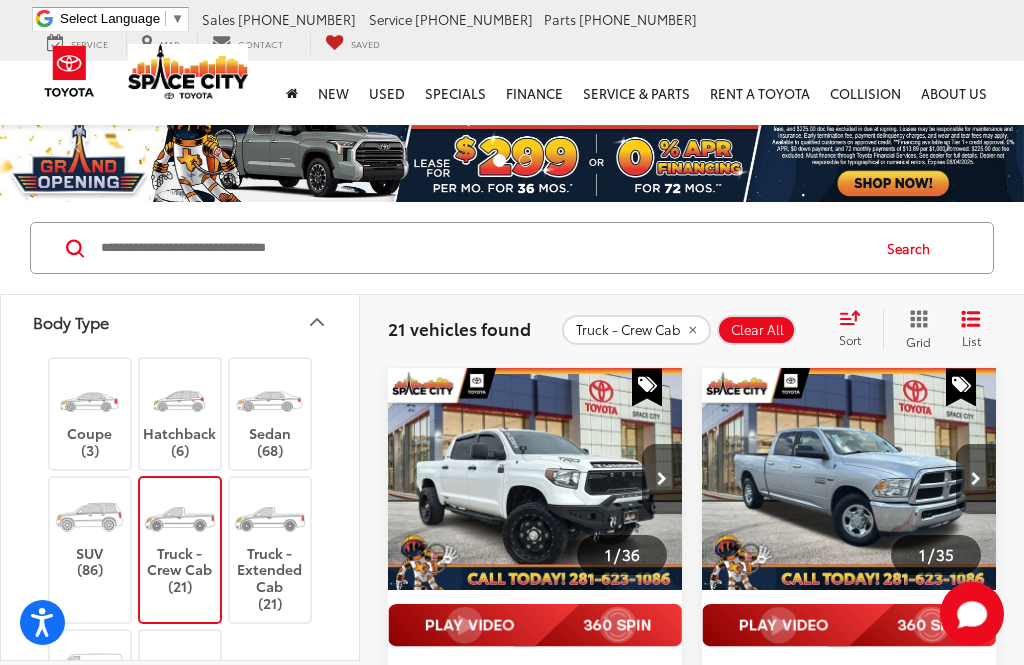 click 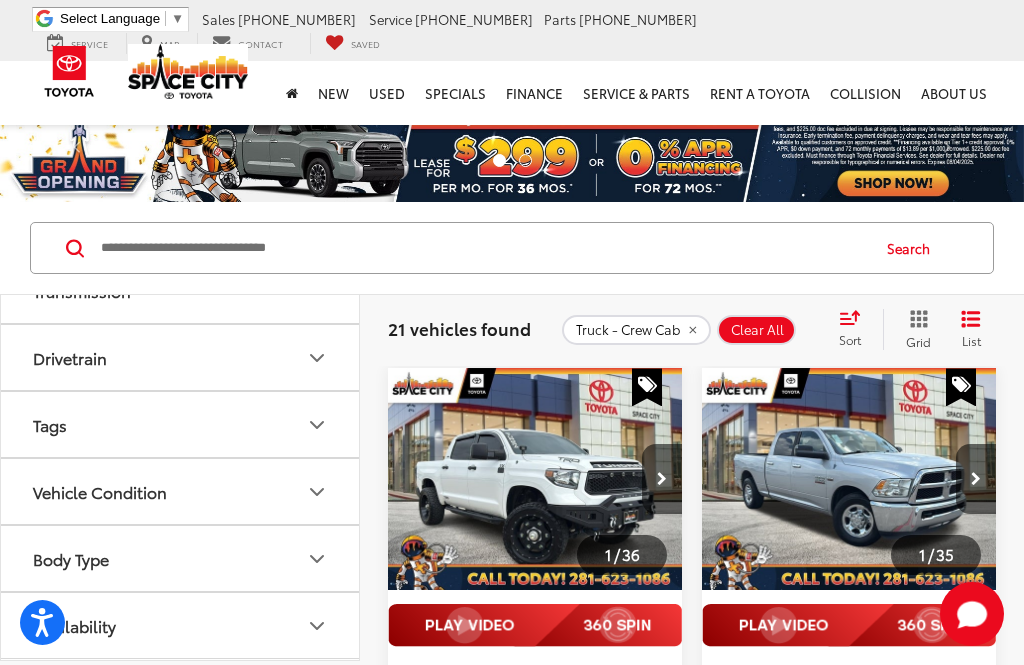 scroll, scrollTop: 778, scrollLeft: 0, axis: vertical 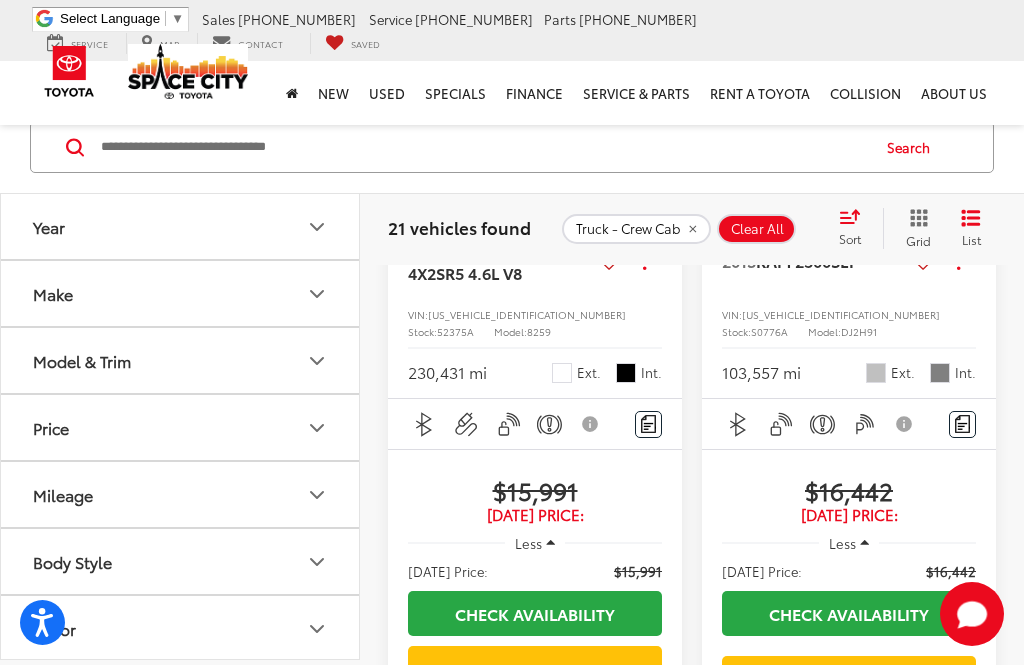 click on "Make" at bounding box center [181, 293] 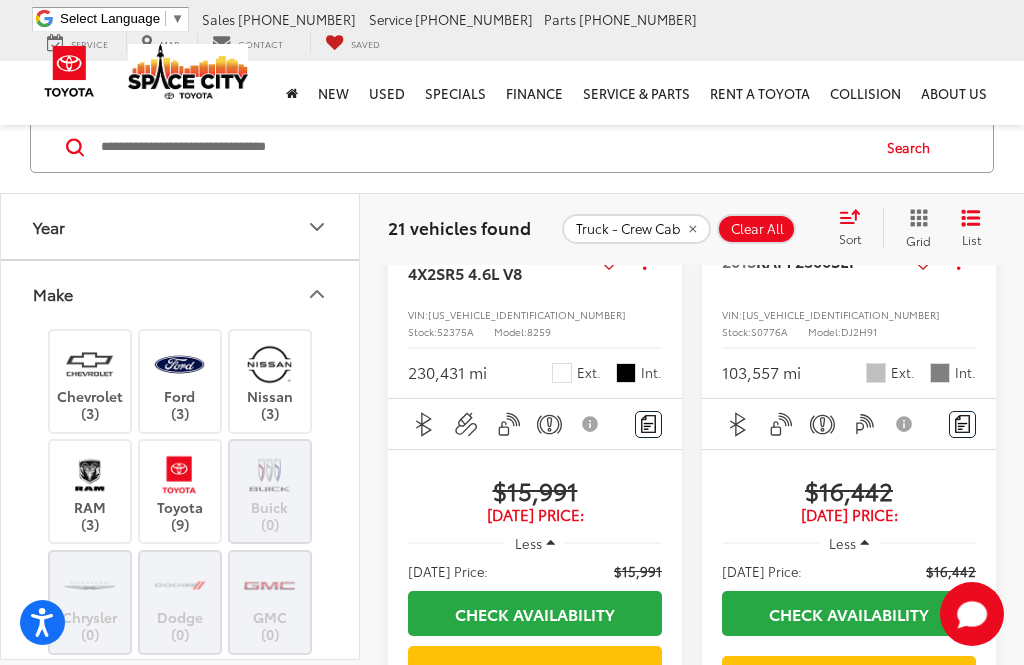 click at bounding box center [179, 474] 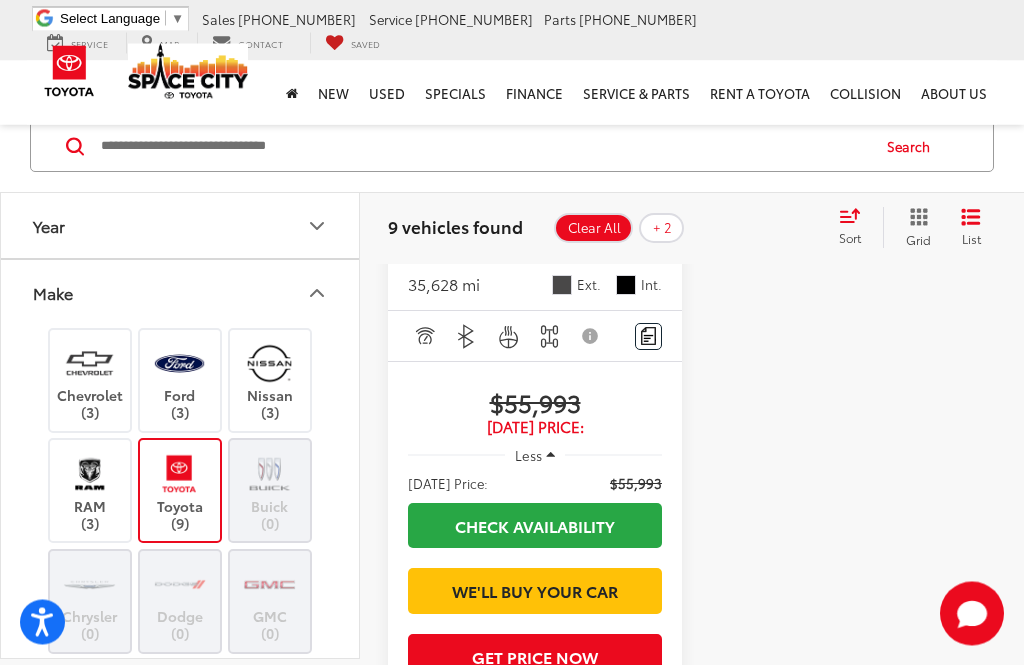 scroll, scrollTop: 4748, scrollLeft: 0, axis: vertical 